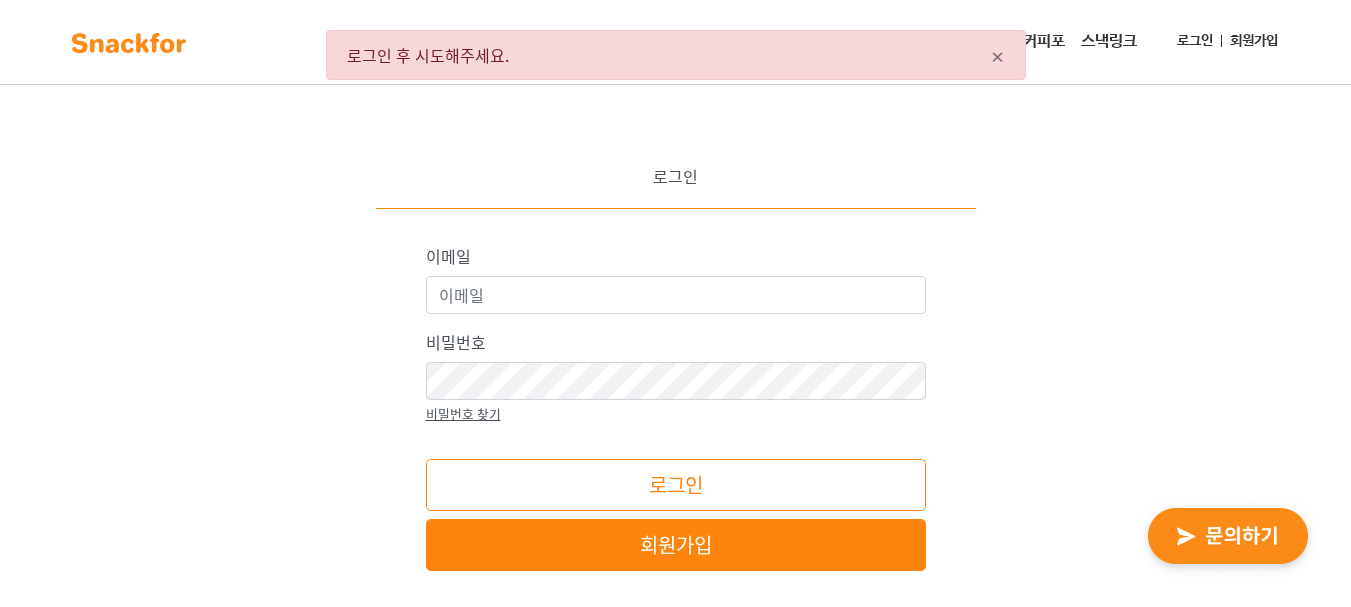 scroll, scrollTop: 0, scrollLeft: 0, axis: both 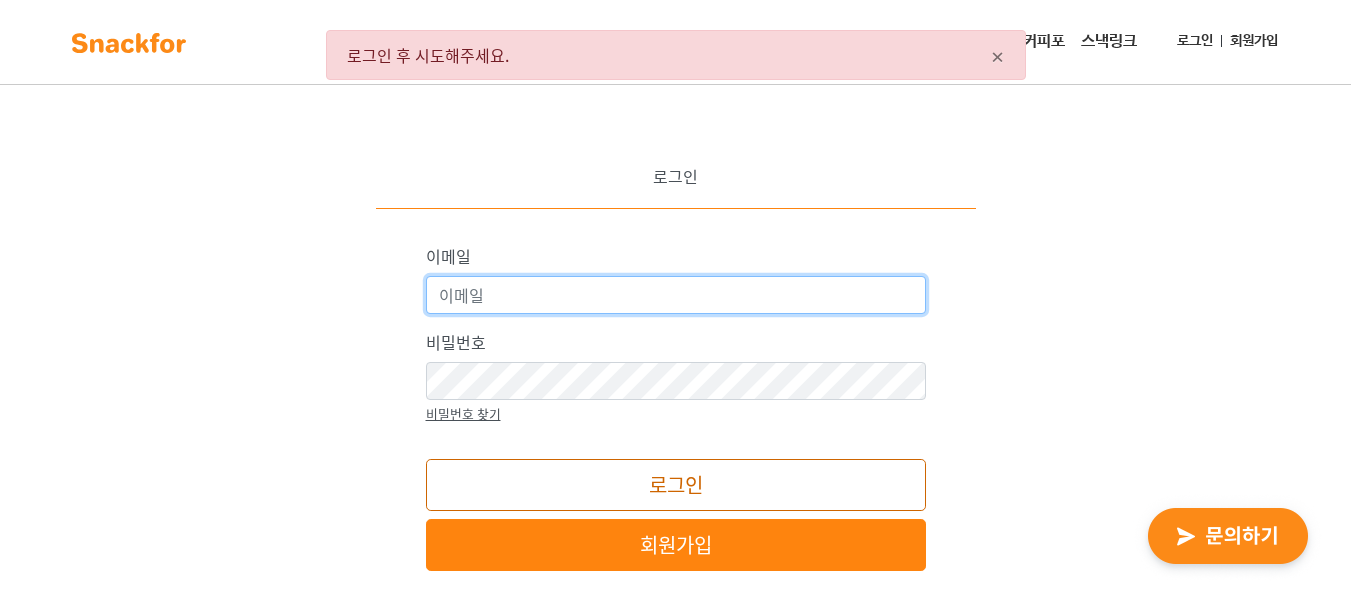 type on "snackfor@snackfor.com" 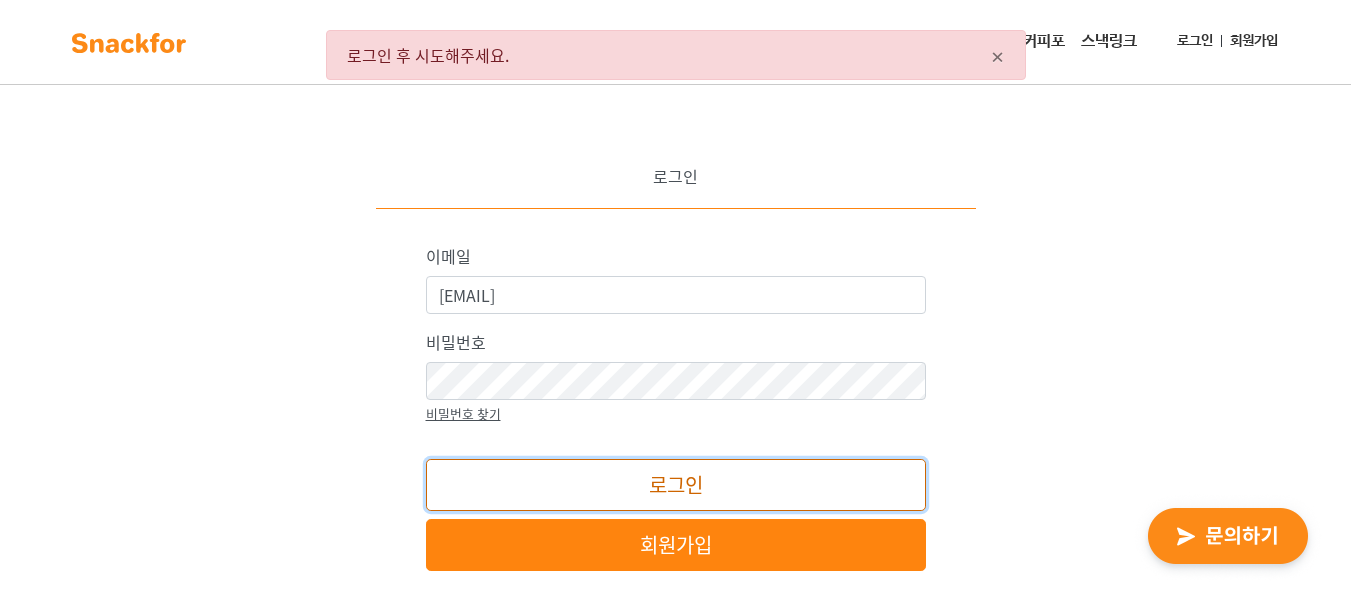 click on "로그인" at bounding box center (676, 485) 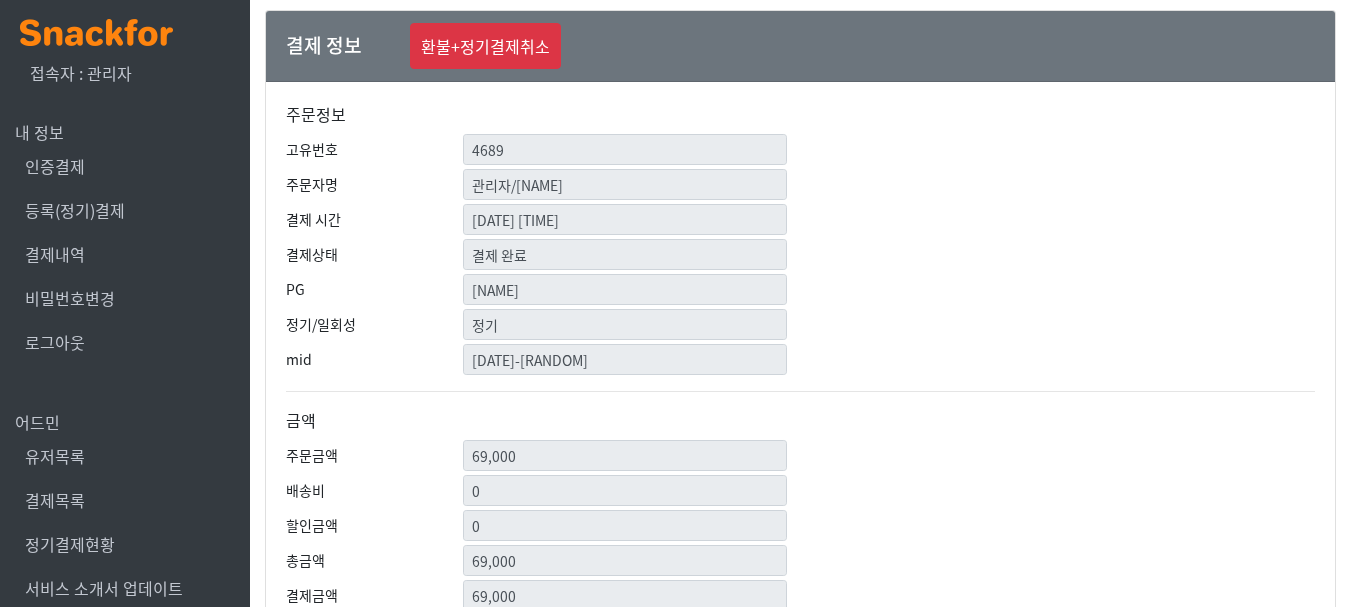 scroll, scrollTop: 0, scrollLeft: 0, axis: both 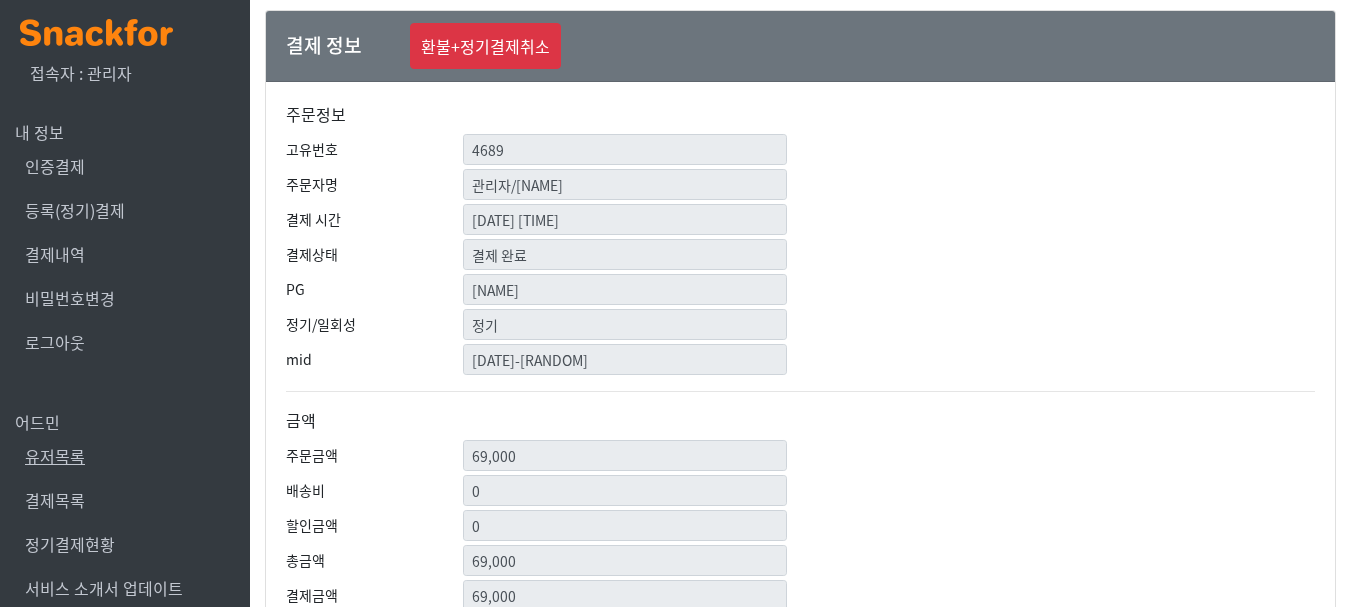 click on "유저목록" at bounding box center [55, 456] 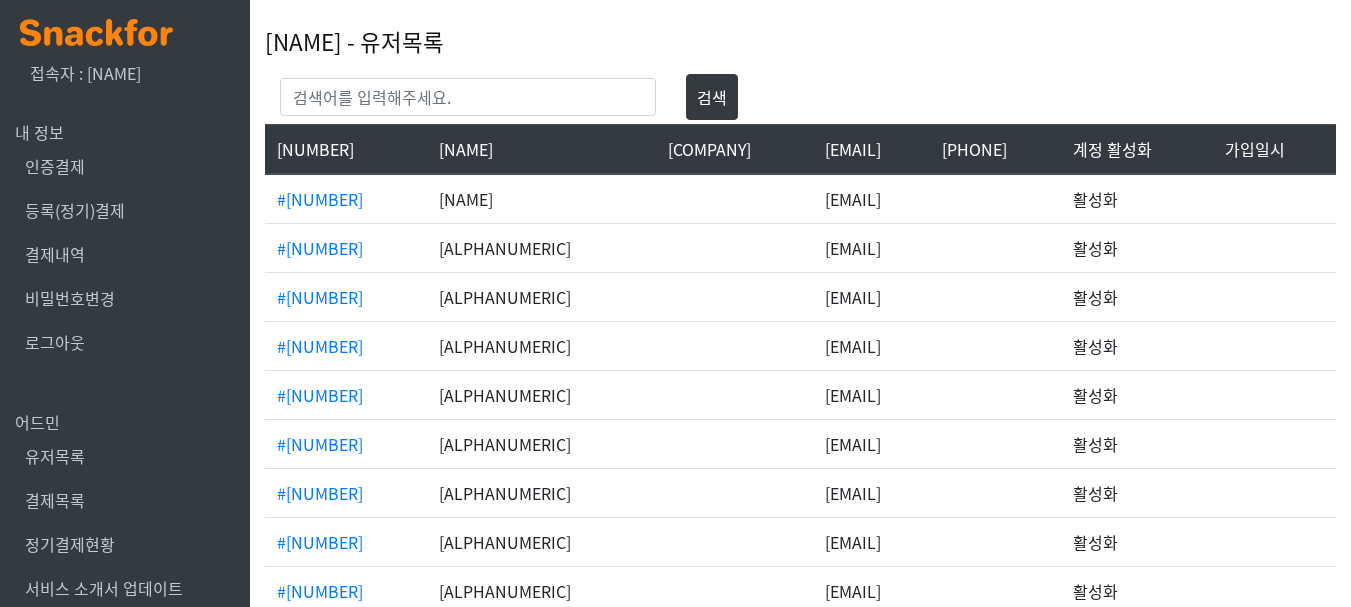 scroll, scrollTop: 0, scrollLeft: 0, axis: both 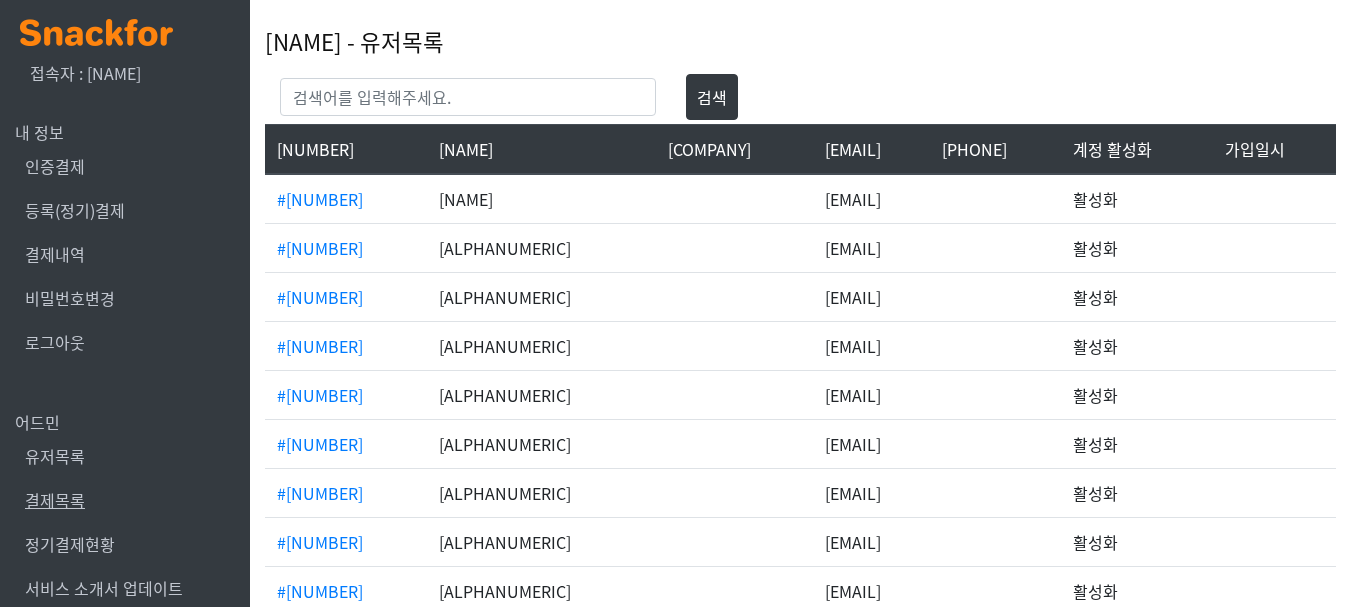 click on "결제목록" at bounding box center (55, 500) 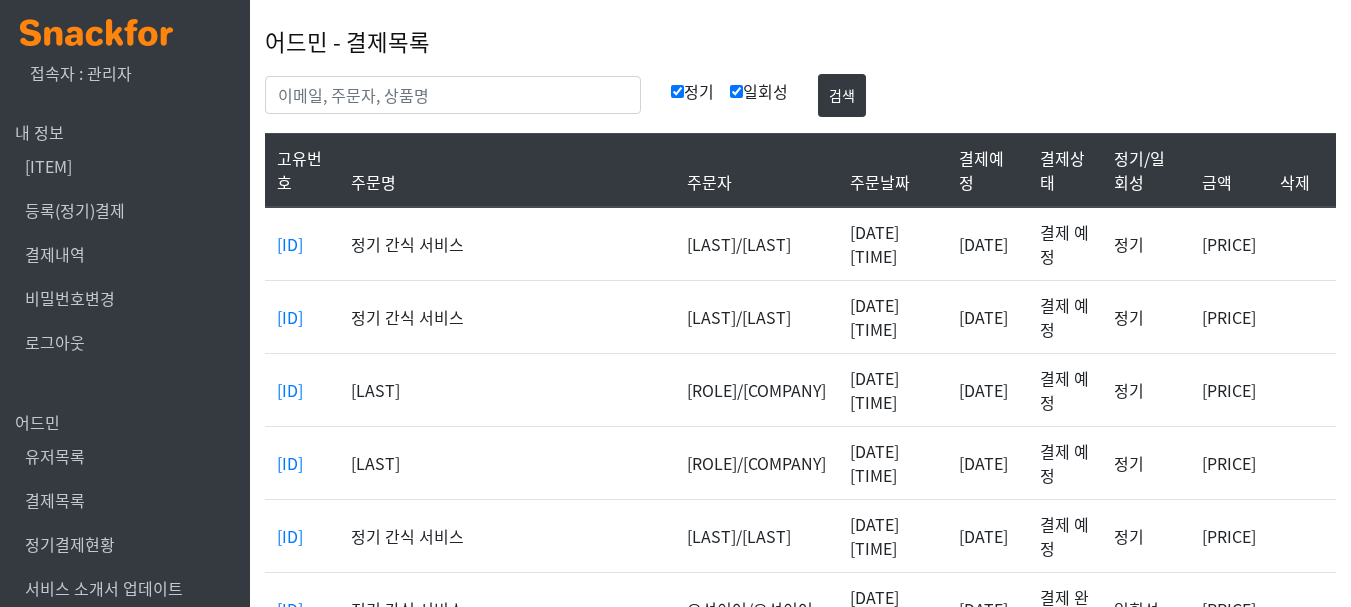 scroll, scrollTop: 0, scrollLeft: 0, axis: both 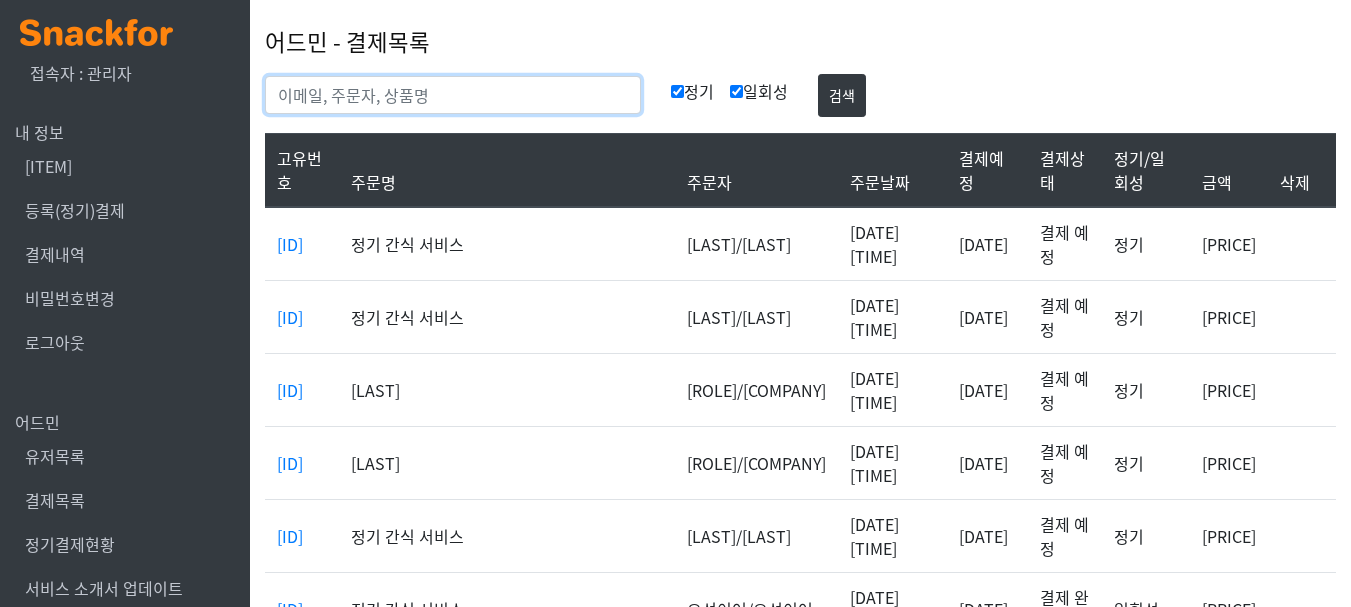 click at bounding box center [453, 95] 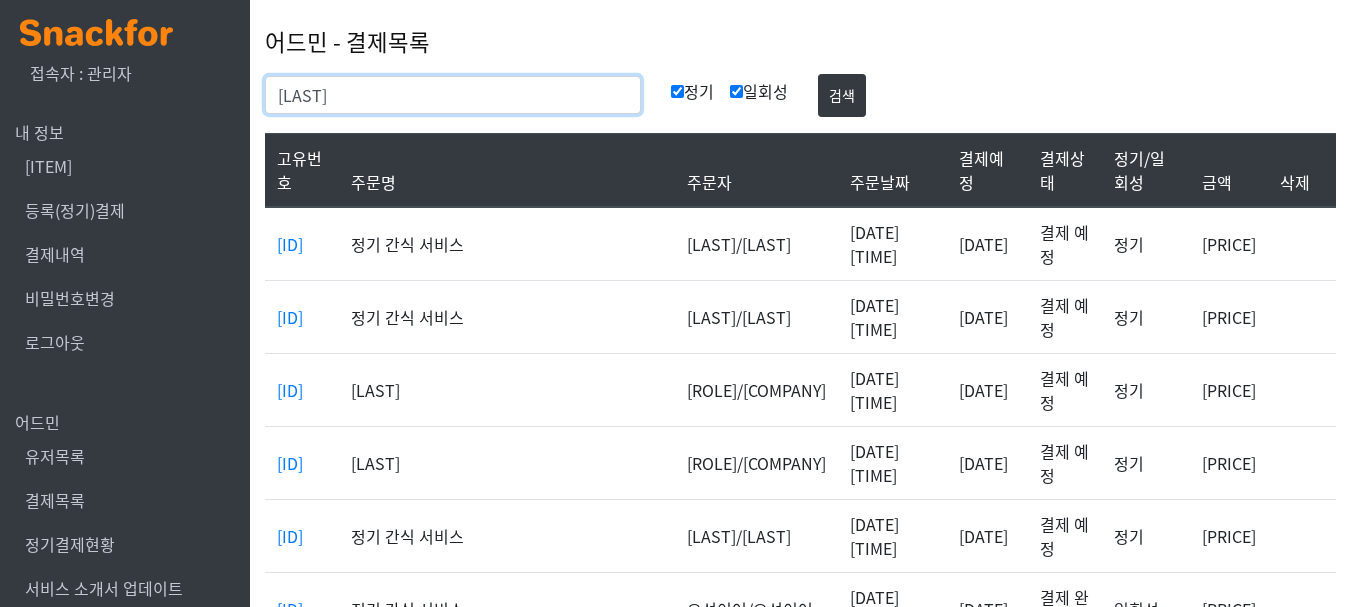 type on "[NAME]" 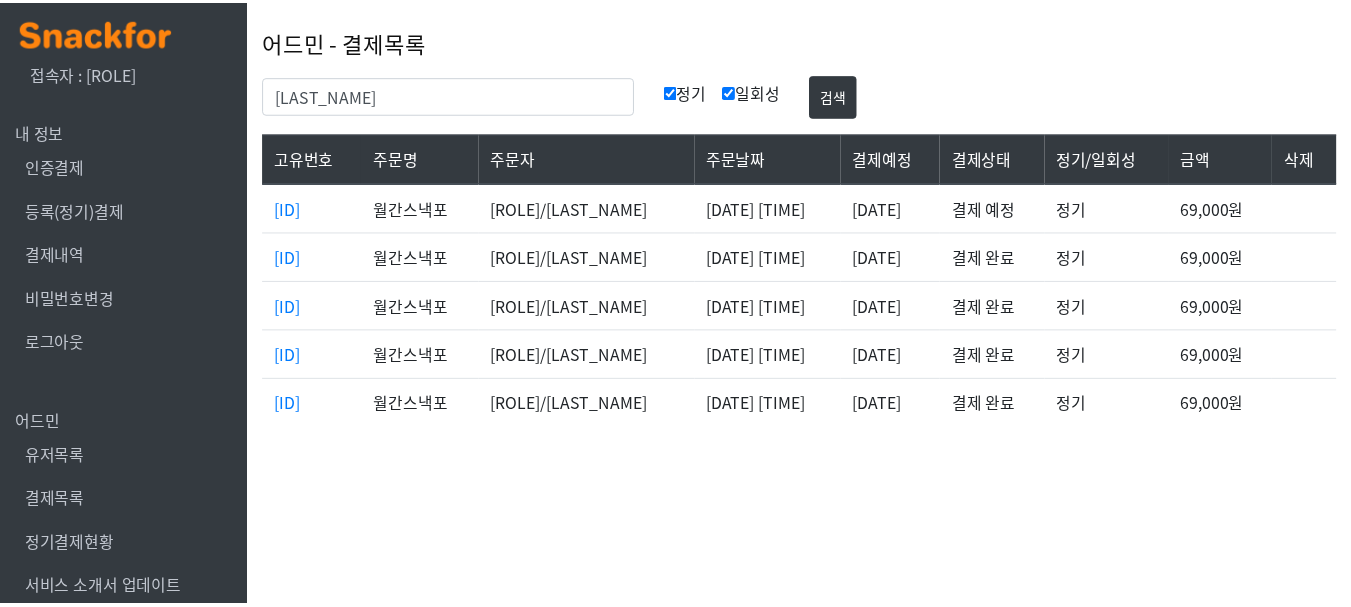 scroll, scrollTop: 0, scrollLeft: 0, axis: both 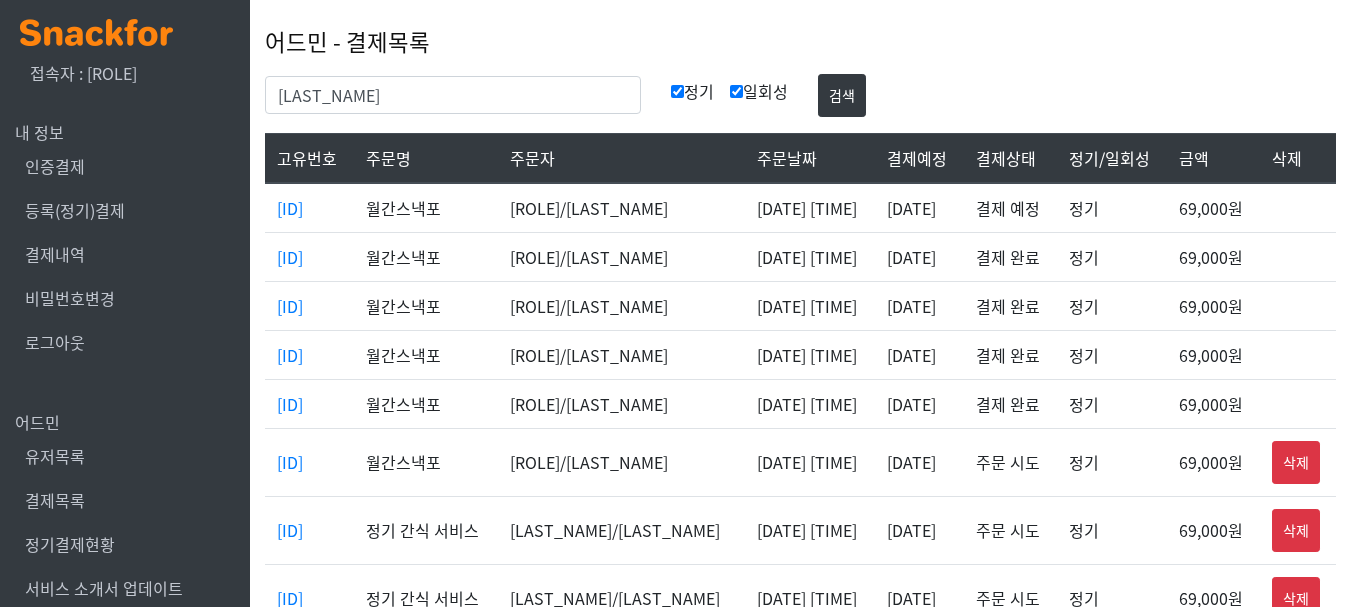 drag, startPoint x: 900, startPoint y: 313, endPoint x: 1345, endPoint y: 296, distance: 445.32462 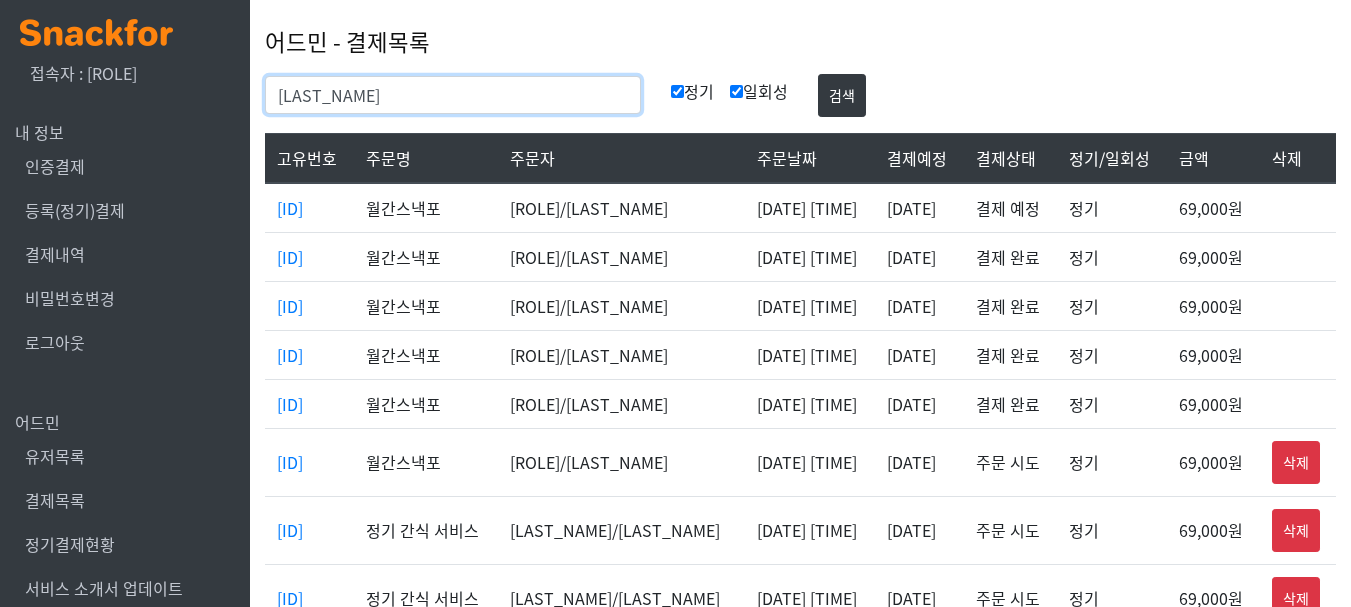 click on "x
접속자 : [NAME]
내 정보
인증결제
등록(정기)결제
결제내역
비밀번호변경
로그아웃
어드민
유저목록
결제목록
정기결제현황
서비스 소개서 업데이트
어드민 - 결제목록
[FIRST]
정기
일회성
«" at bounding box center [675, 650] 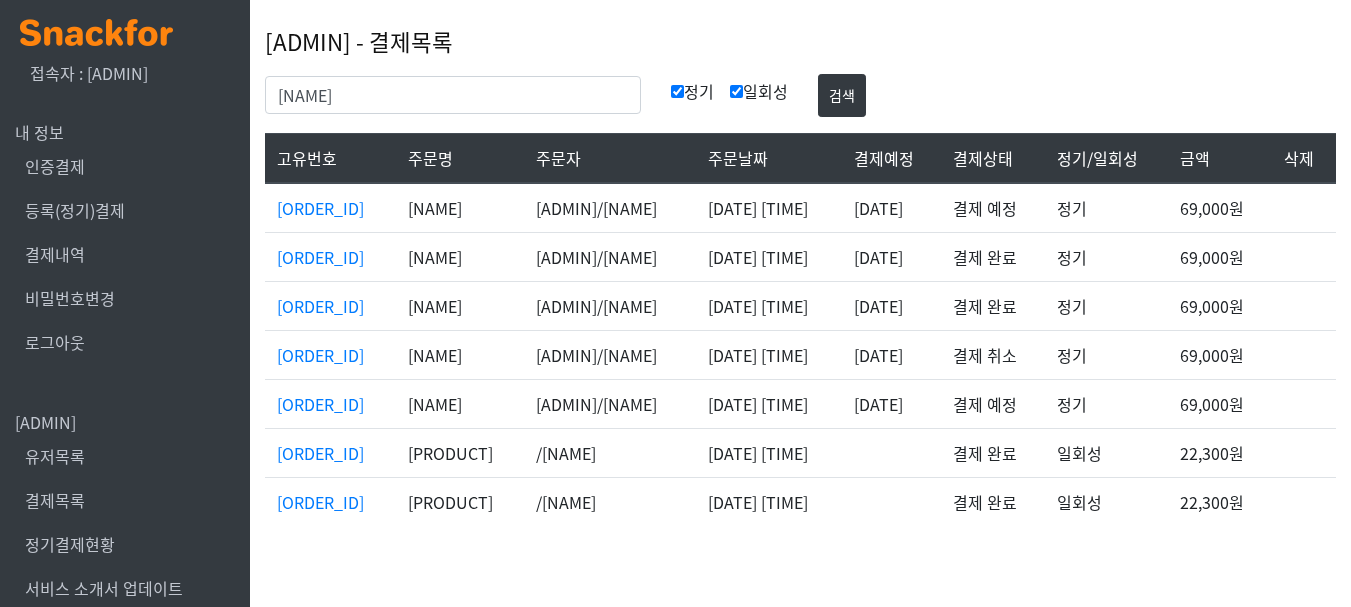 scroll, scrollTop: 0, scrollLeft: 0, axis: both 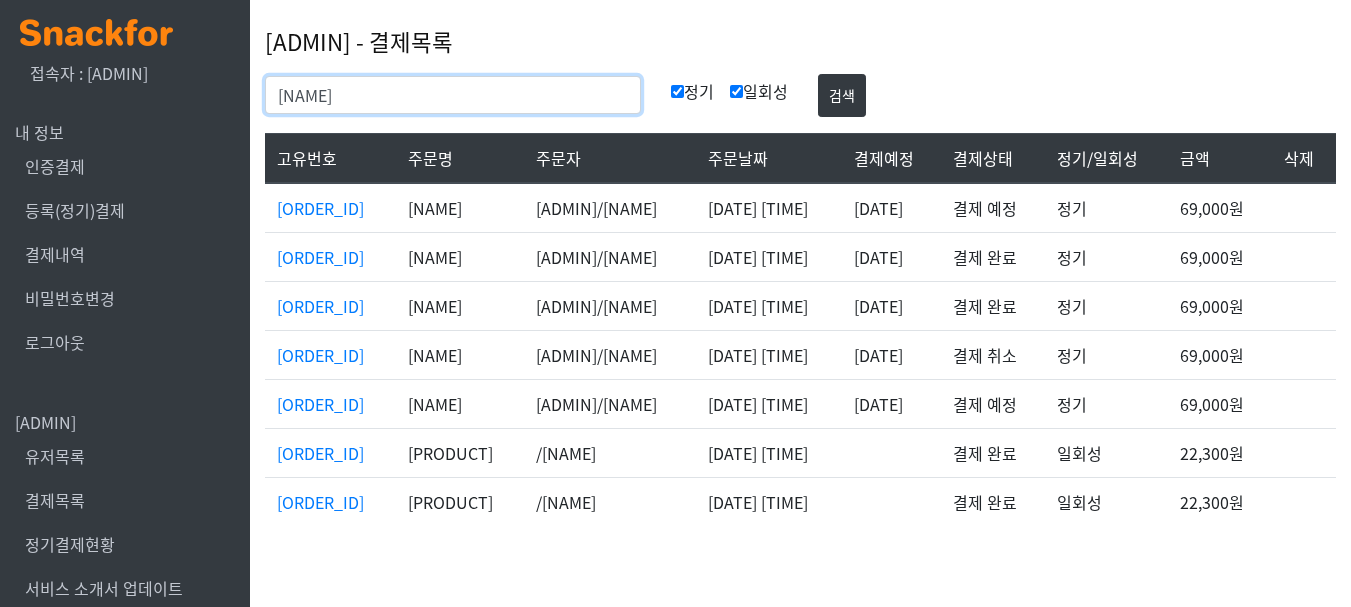click on "[LAST]" at bounding box center (453, 95) 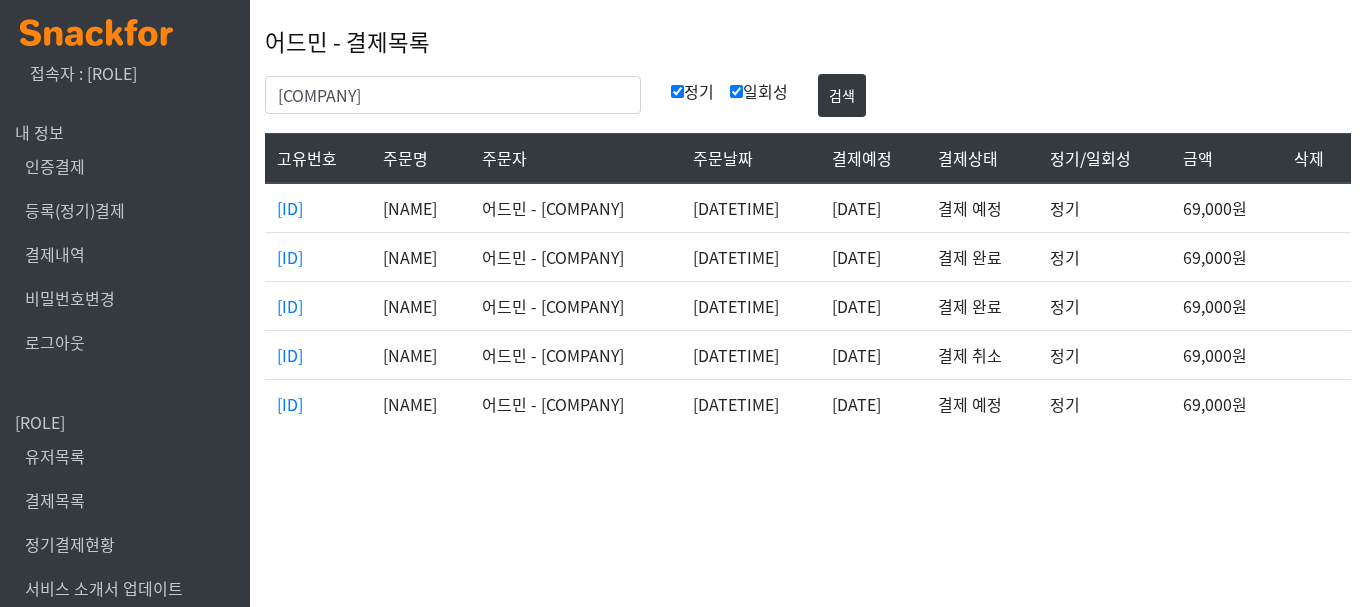 scroll, scrollTop: 0, scrollLeft: 0, axis: both 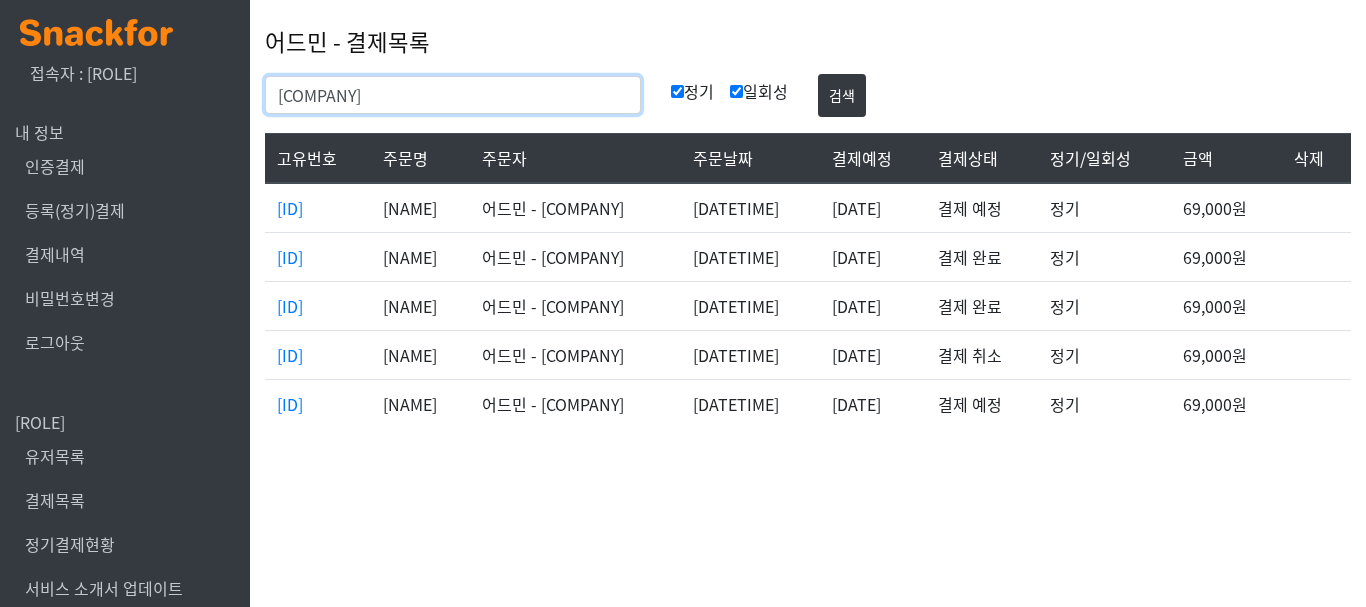 drag, startPoint x: 195, startPoint y: 101, endPoint x: 2, endPoint y: 77, distance: 194.4865 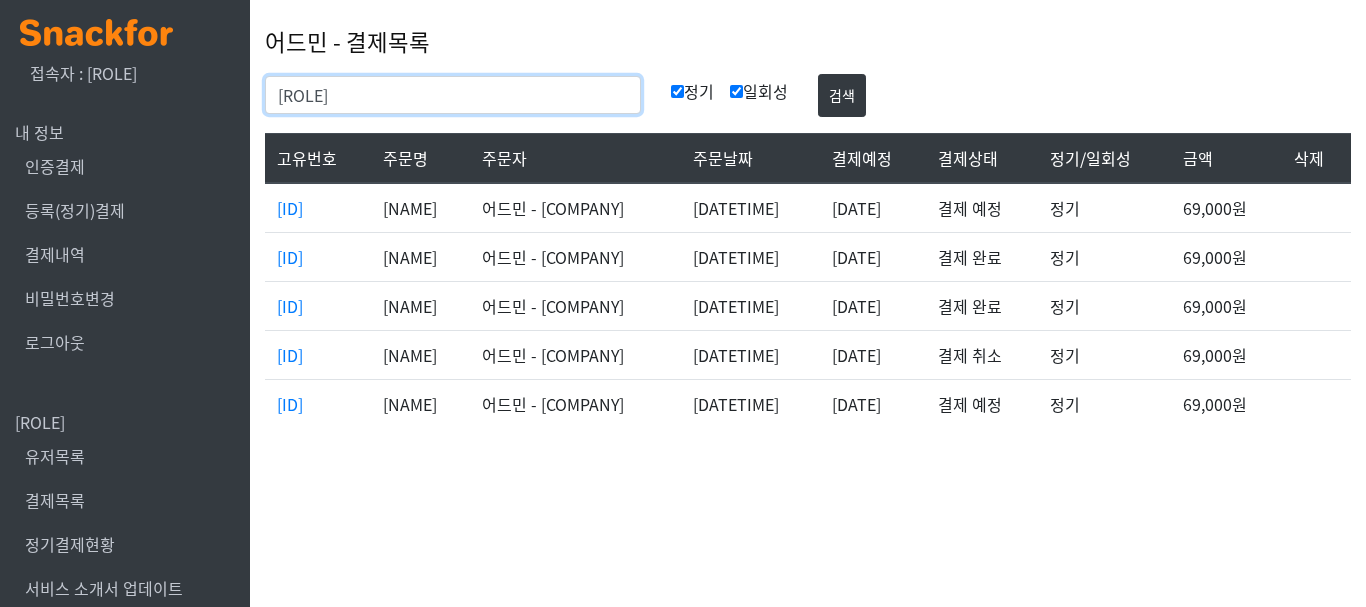 type on "관리자" 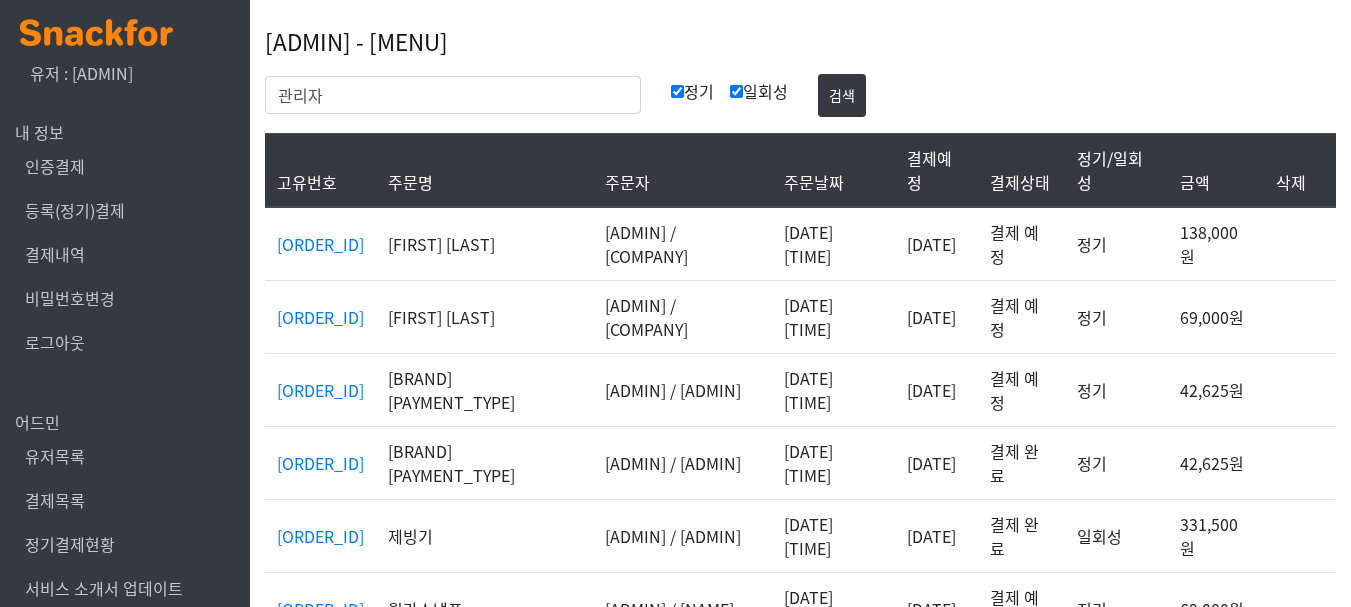 scroll, scrollTop: 0, scrollLeft: 0, axis: both 